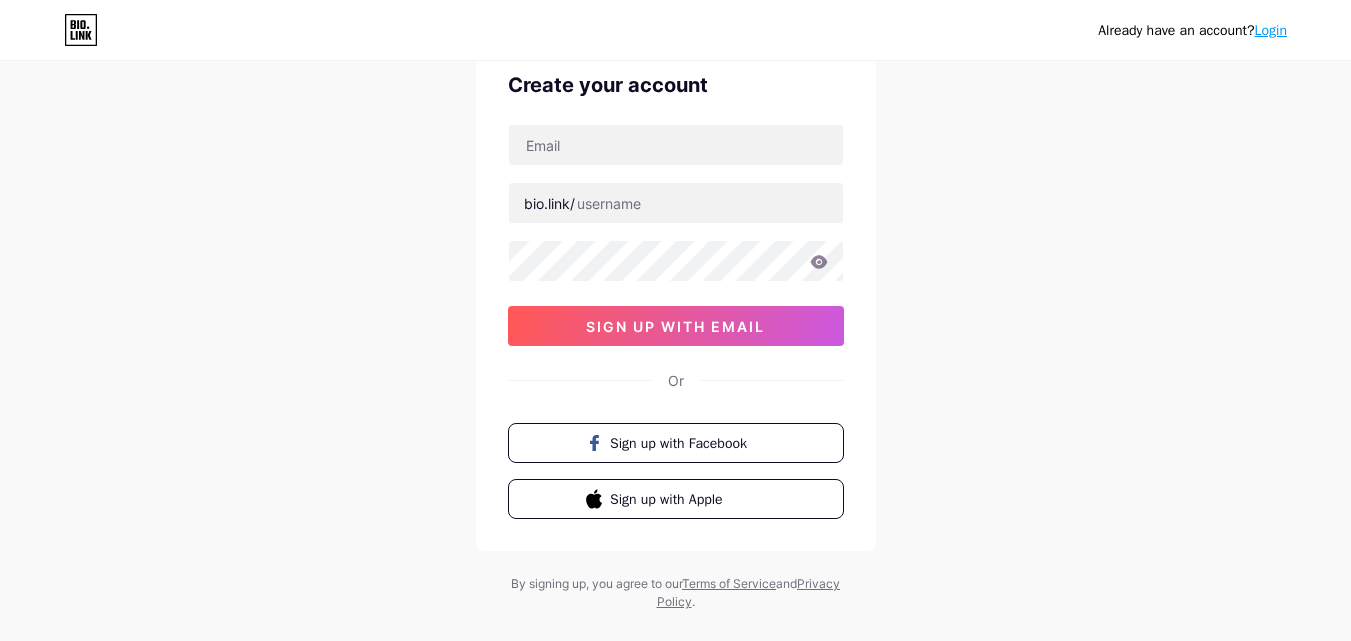 scroll, scrollTop: 100, scrollLeft: 0, axis: vertical 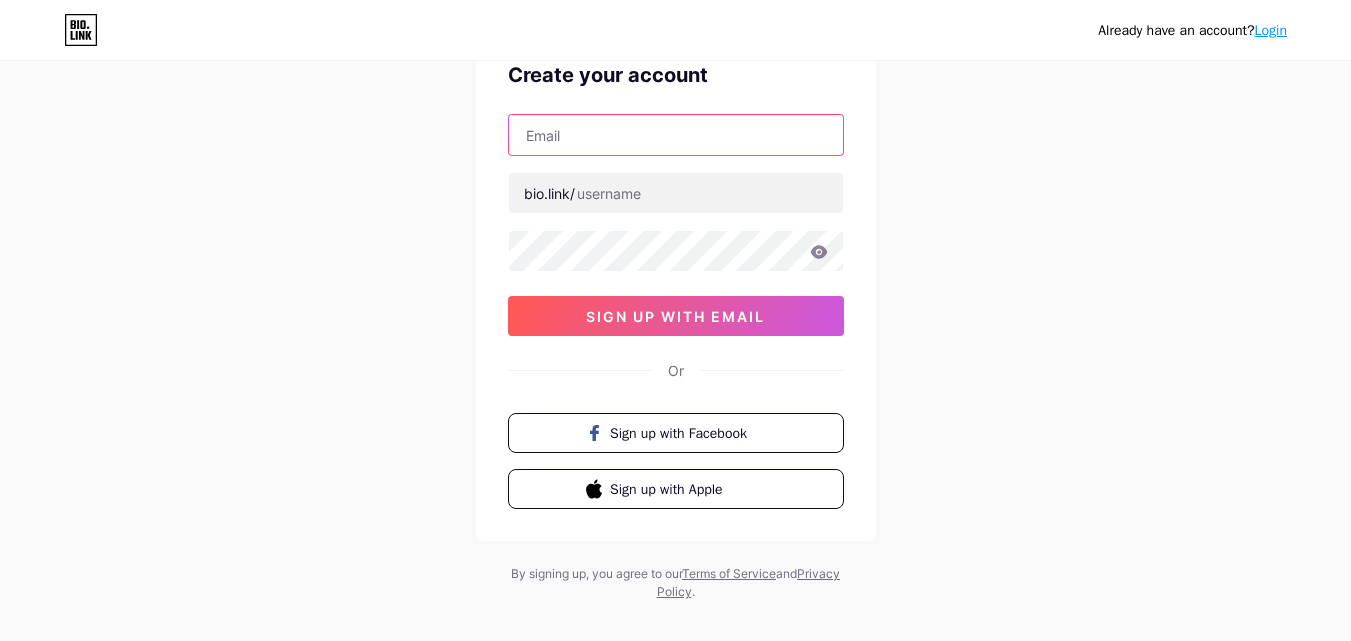 click at bounding box center [676, 135] 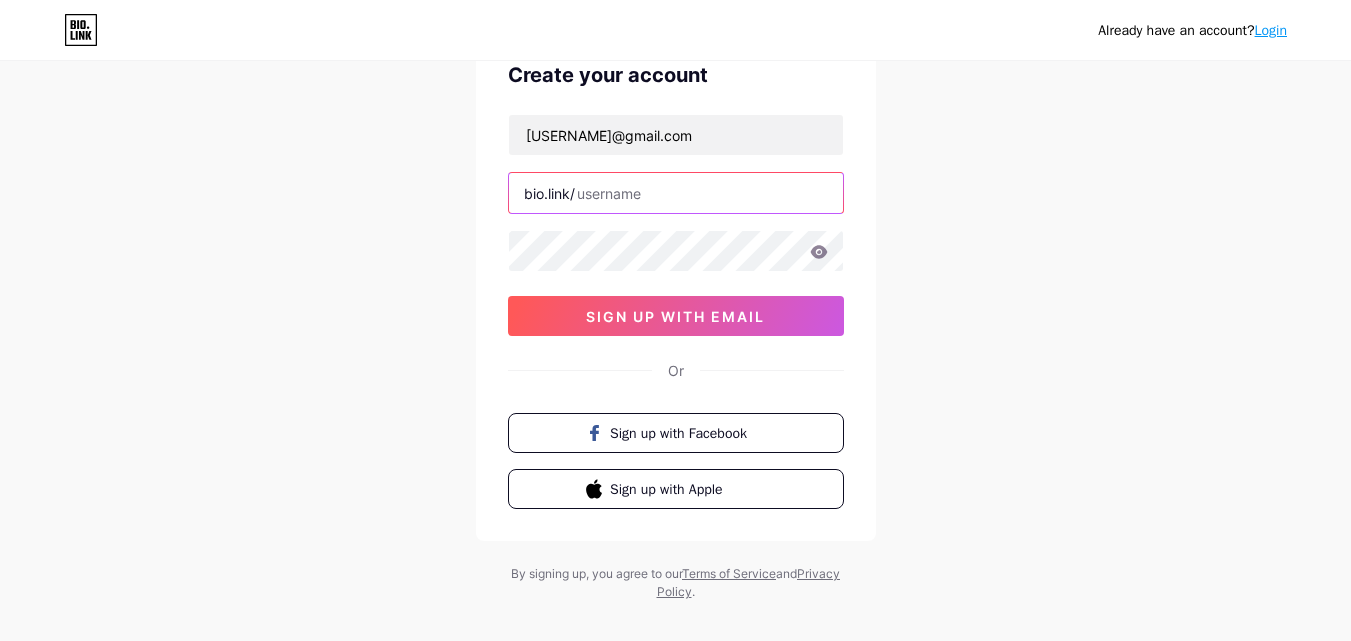 click at bounding box center (676, 193) 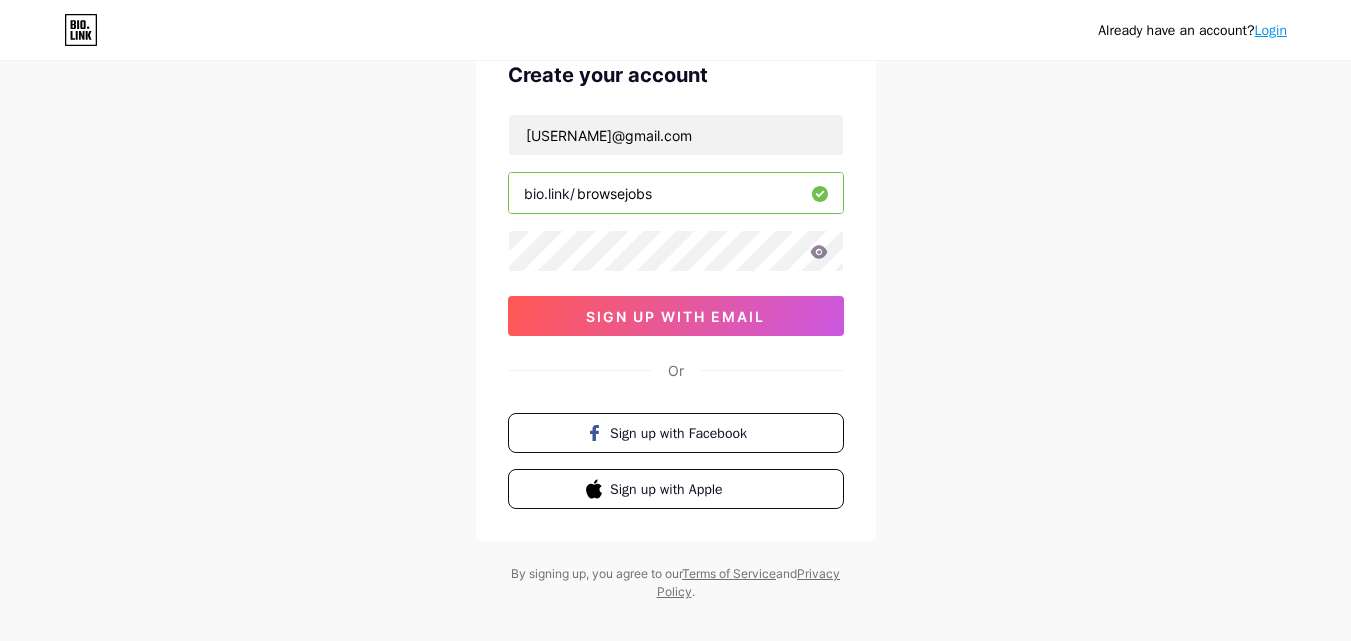 type on "browsejobs" 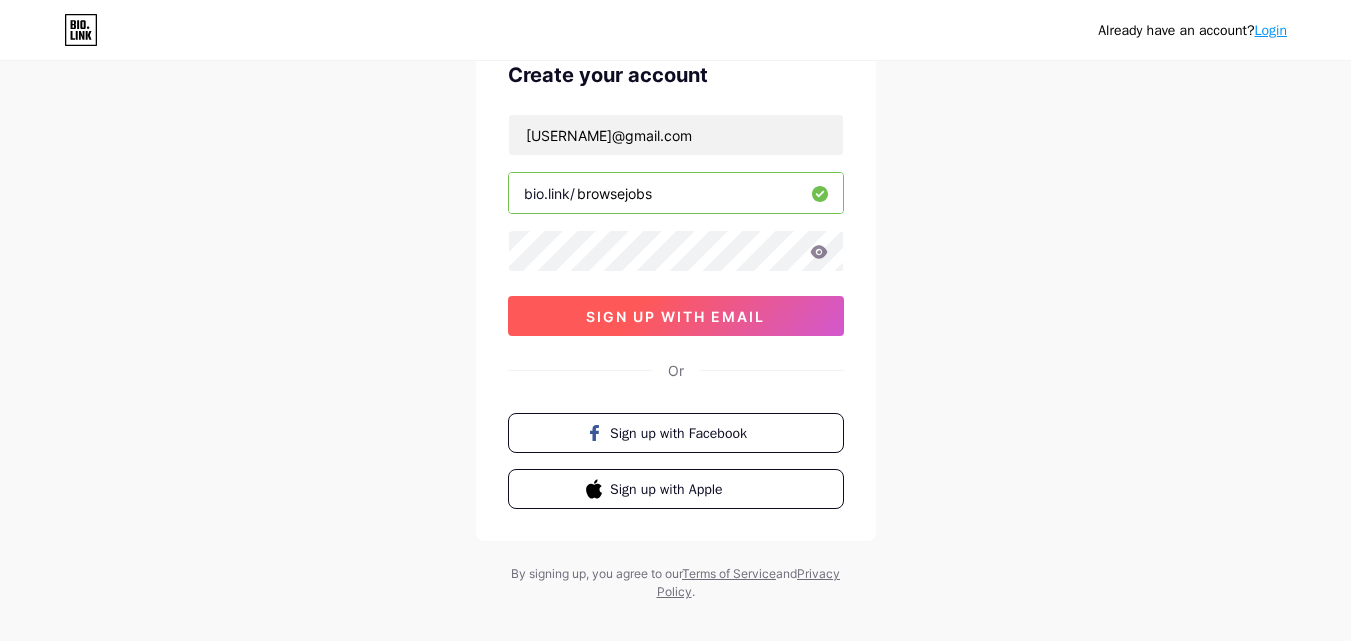 click on "sign up with email" at bounding box center (675, 316) 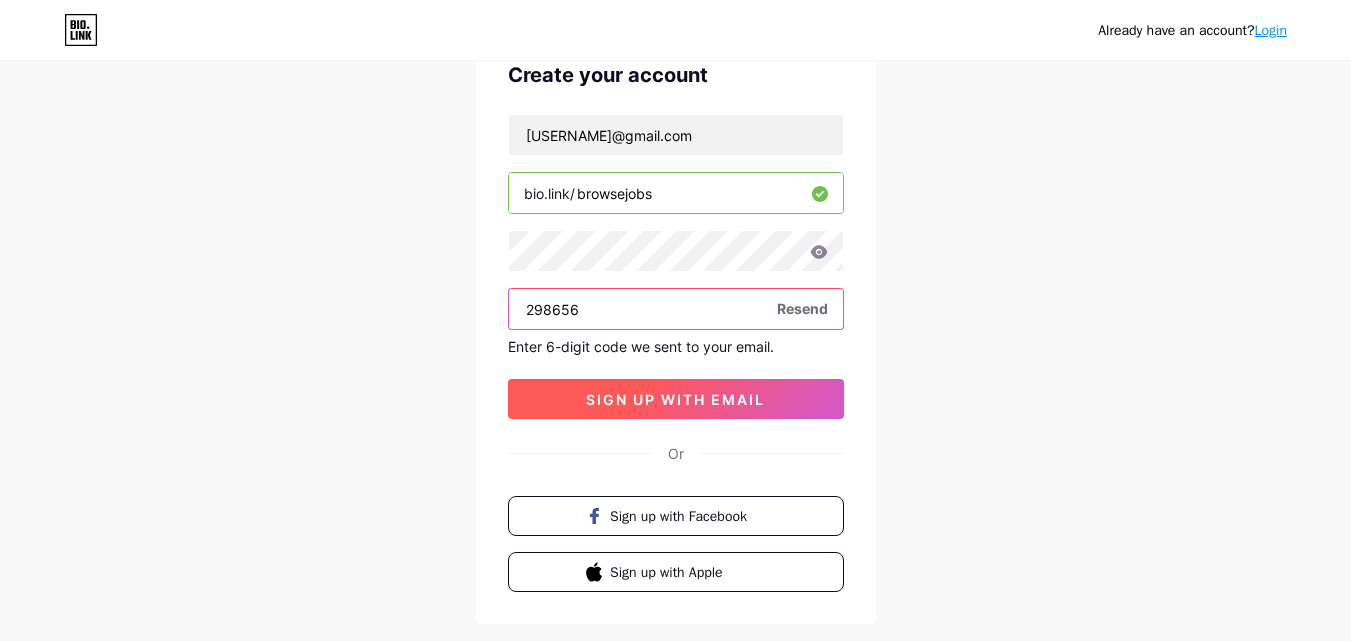 type on "298656" 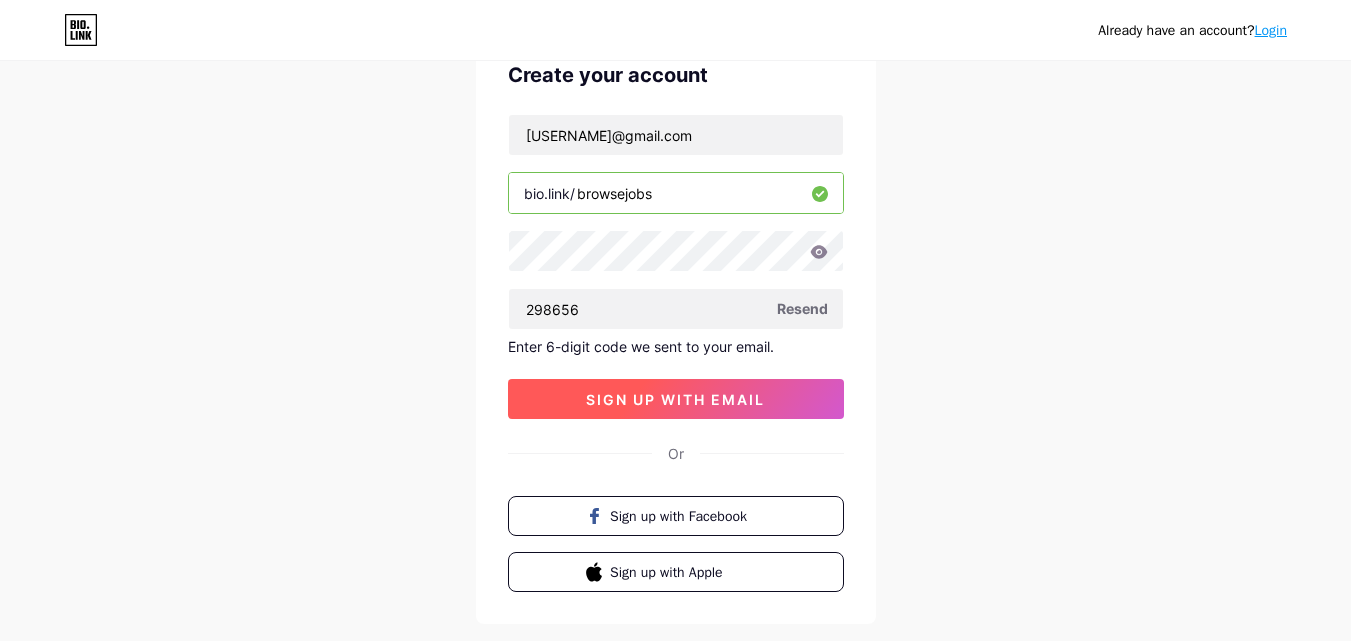 click on "sign up with email" at bounding box center (675, 399) 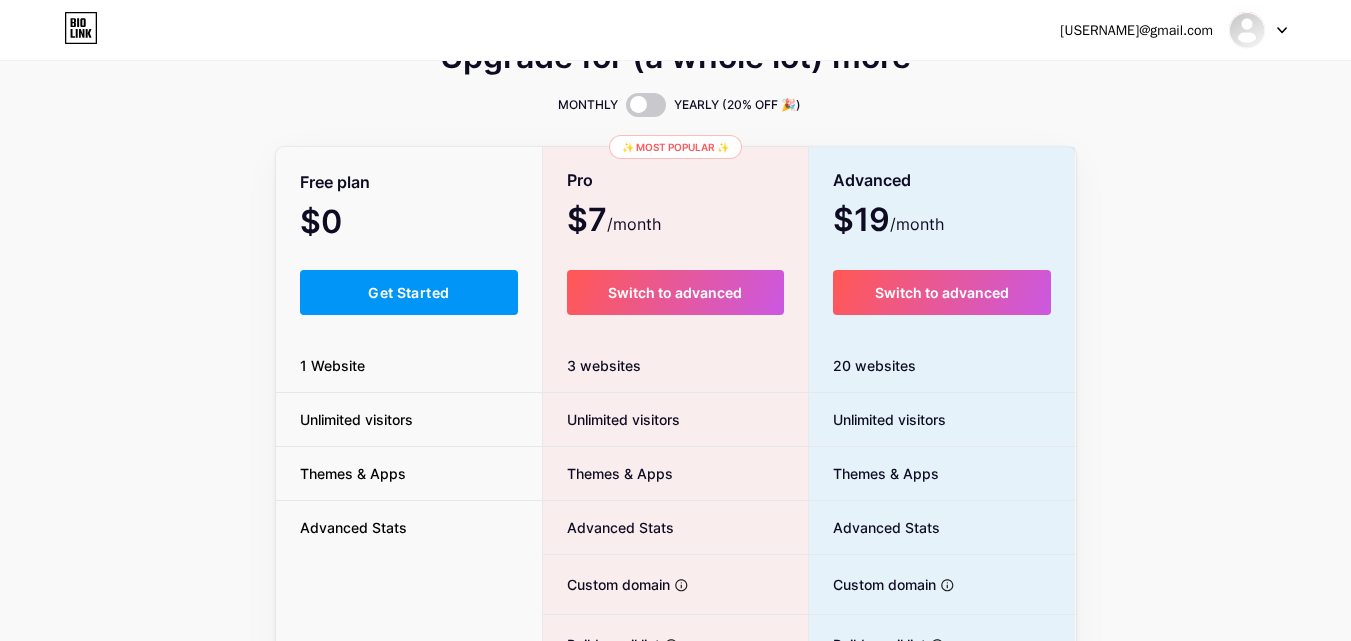 scroll, scrollTop: 41, scrollLeft: 0, axis: vertical 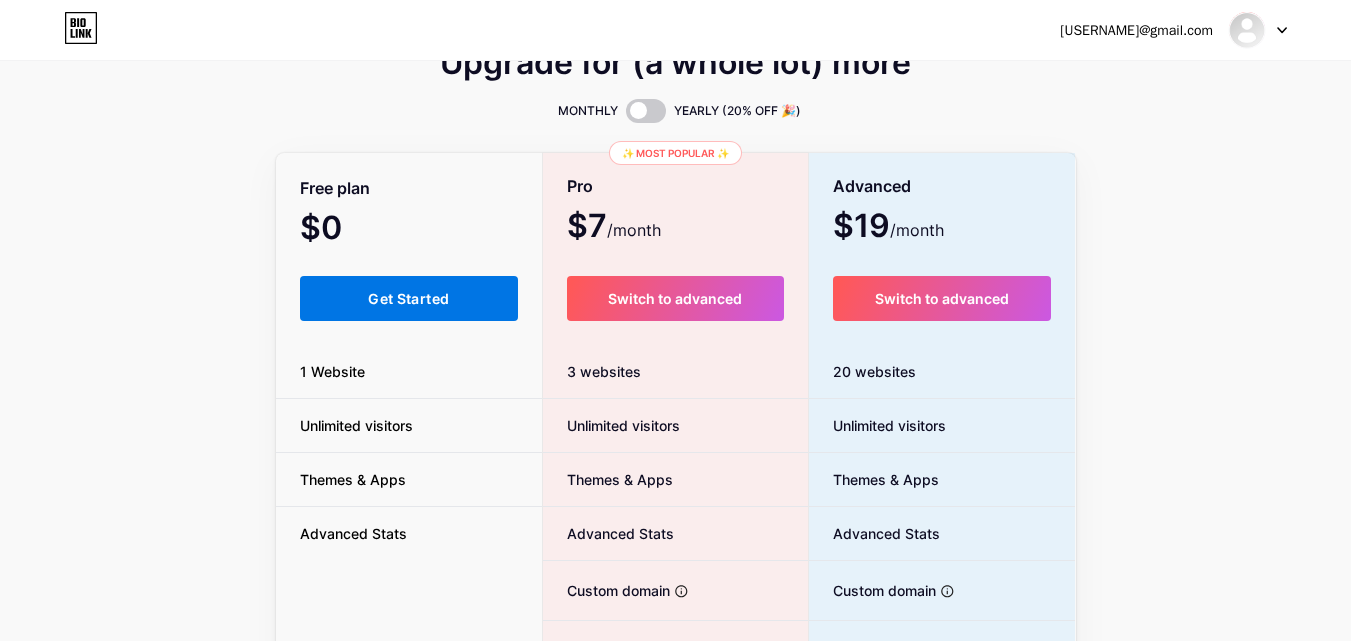 click on "Get Started" at bounding box center [408, 298] 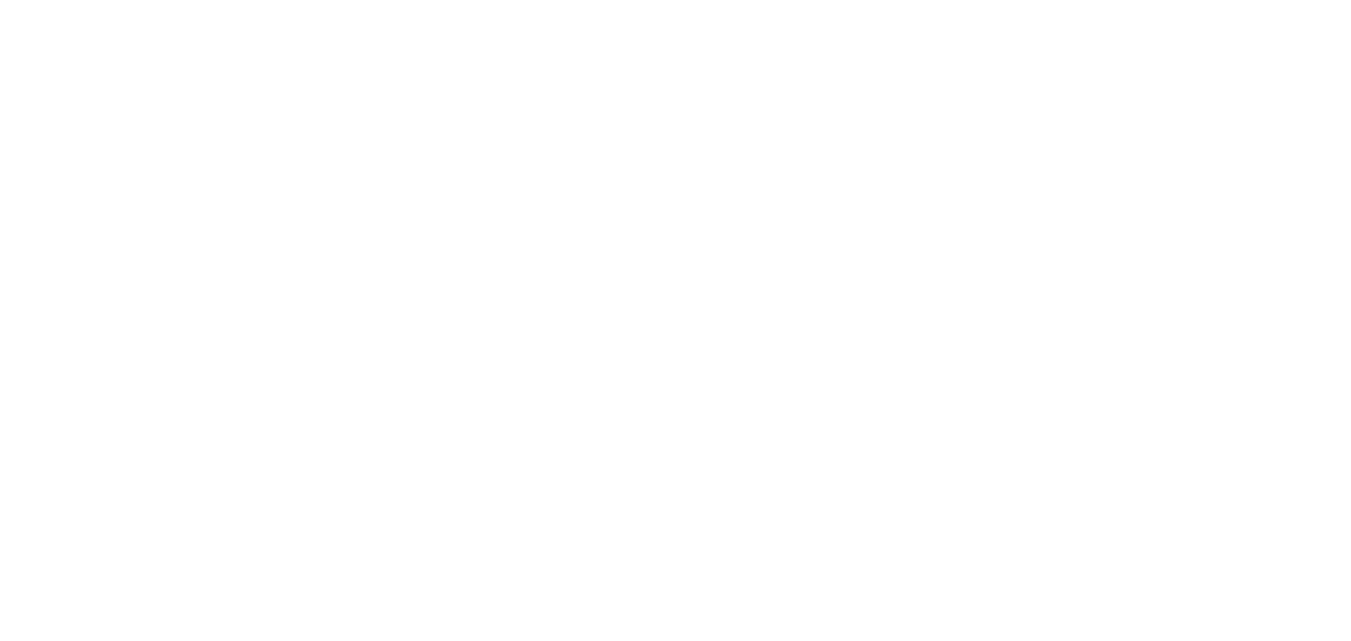 scroll, scrollTop: 0, scrollLeft: 0, axis: both 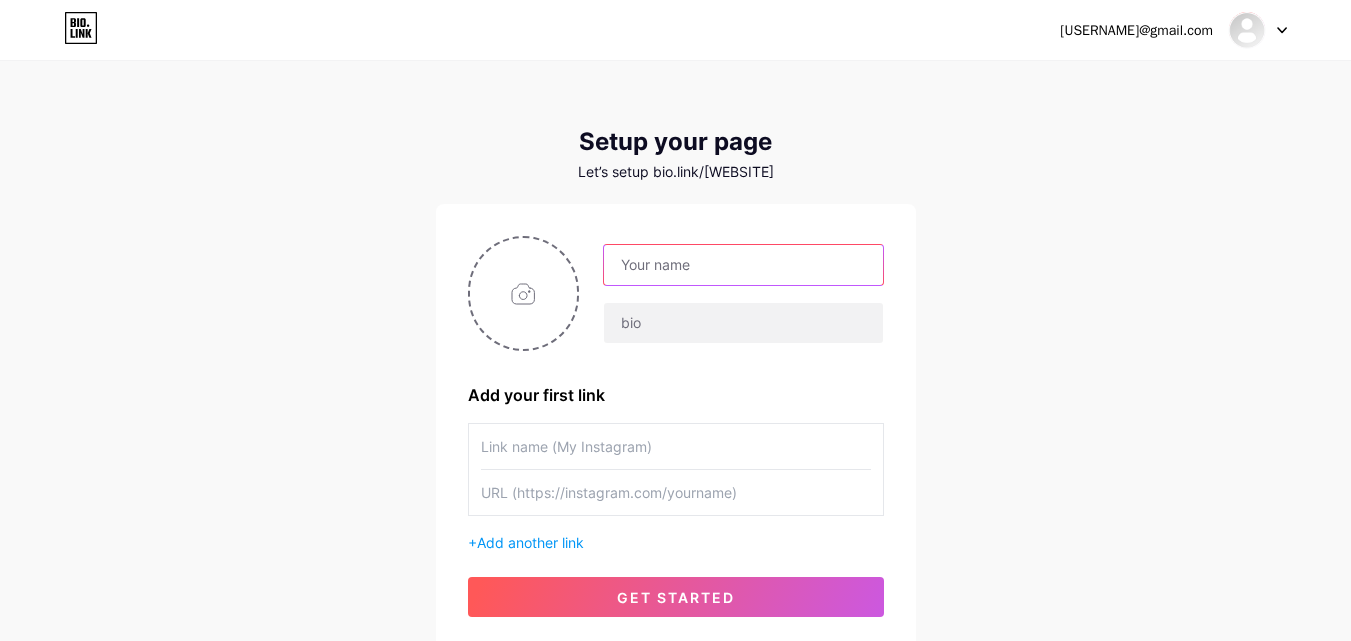 click at bounding box center (743, 265) 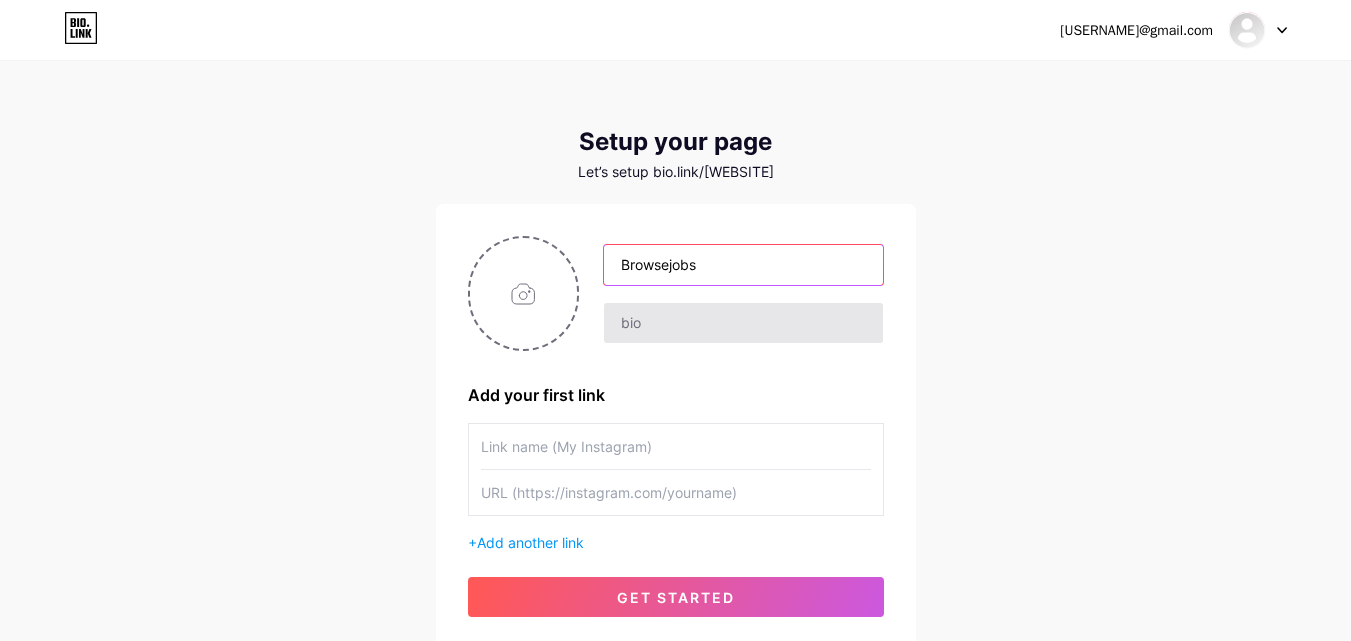 type on "Browsejobs" 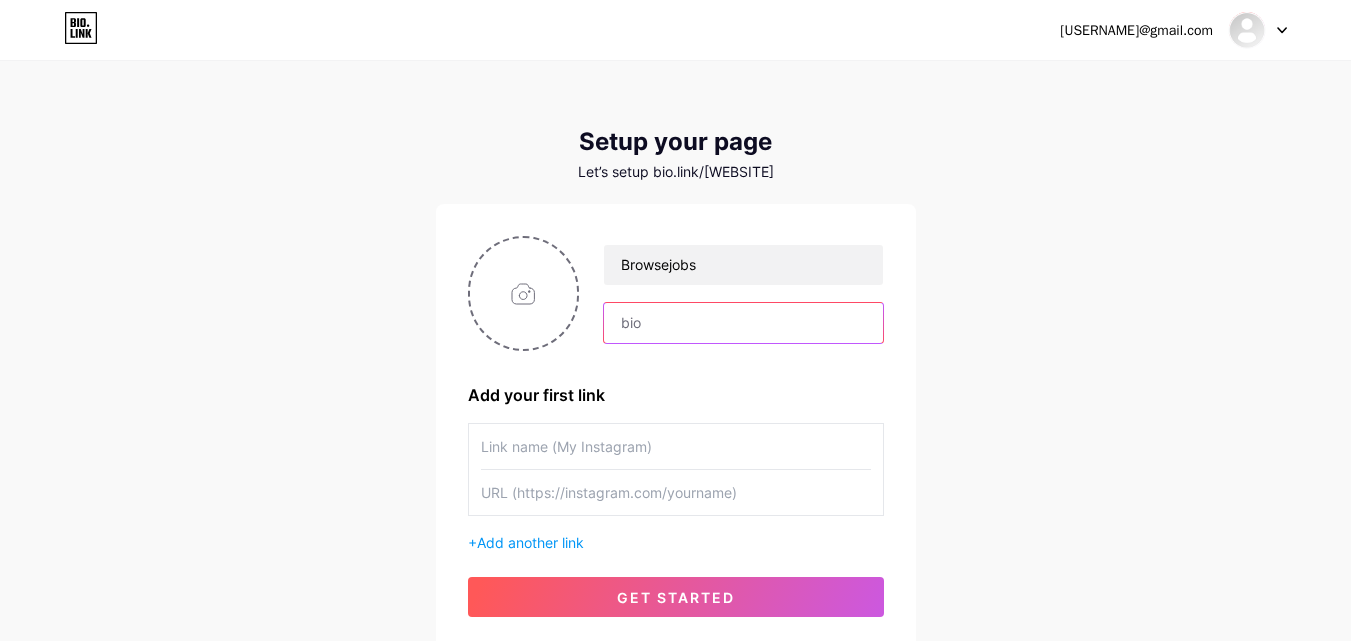 click at bounding box center [743, 323] 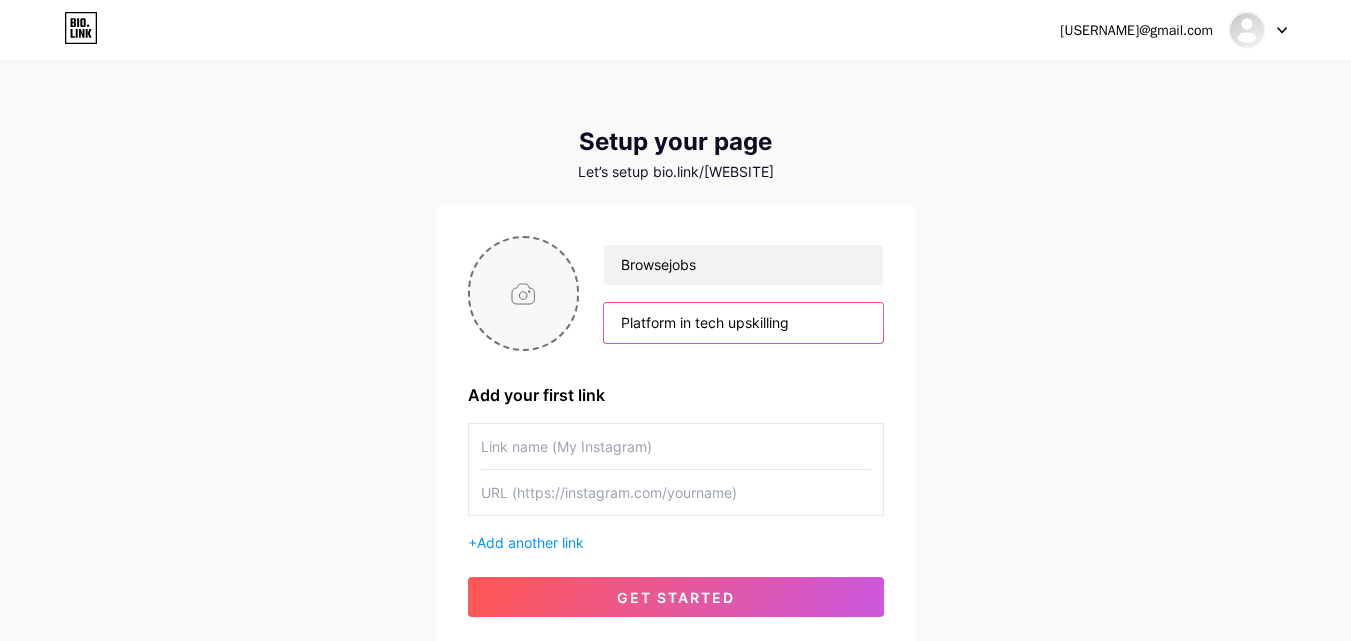 type on "Platform in tech upskilling" 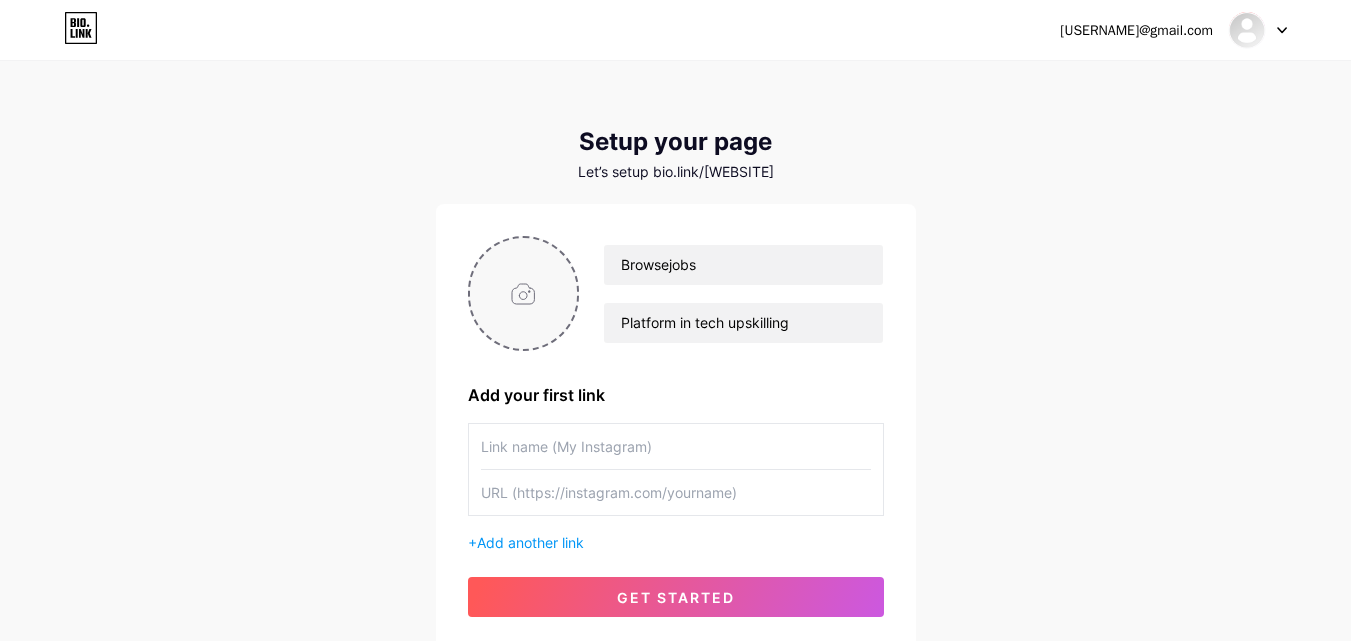 click at bounding box center (524, 293) 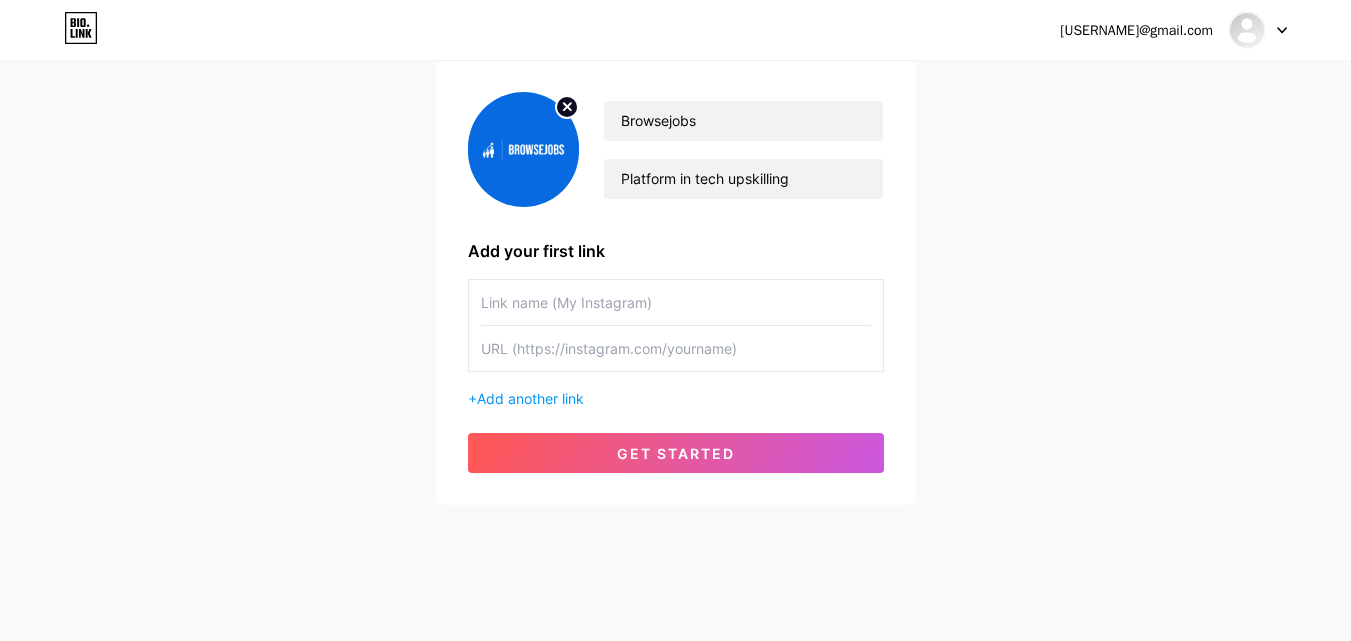scroll, scrollTop: 152, scrollLeft: 0, axis: vertical 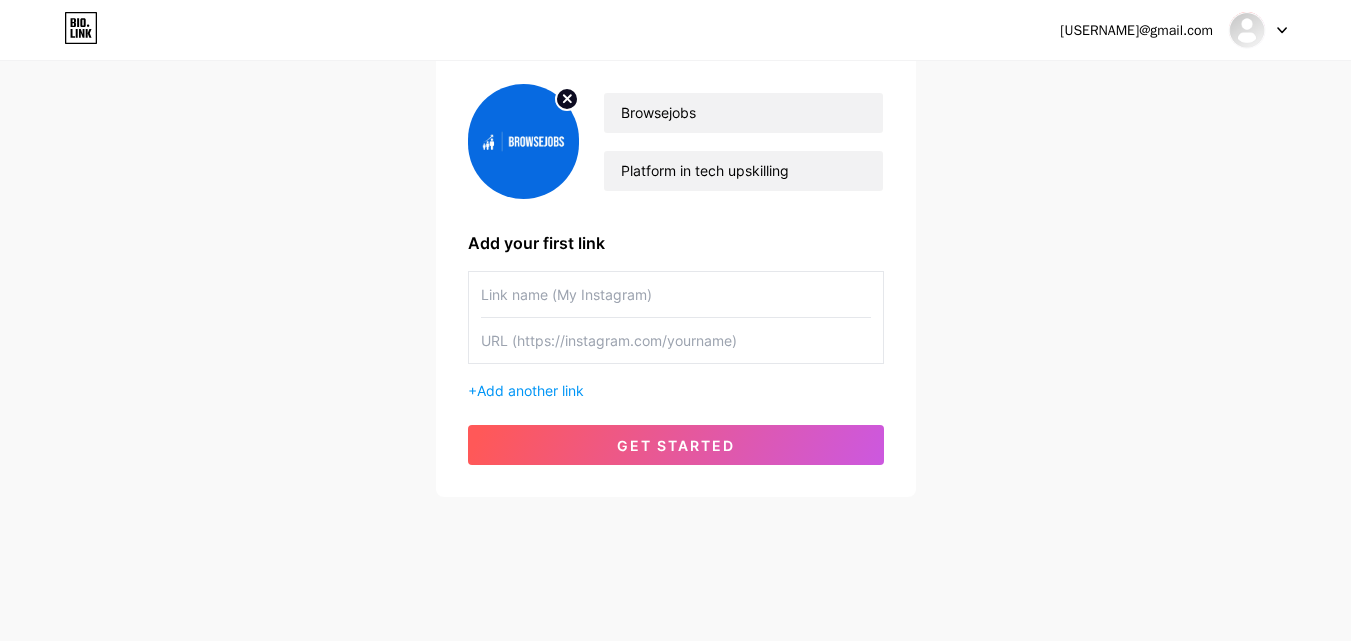 click at bounding box center (676, 294) 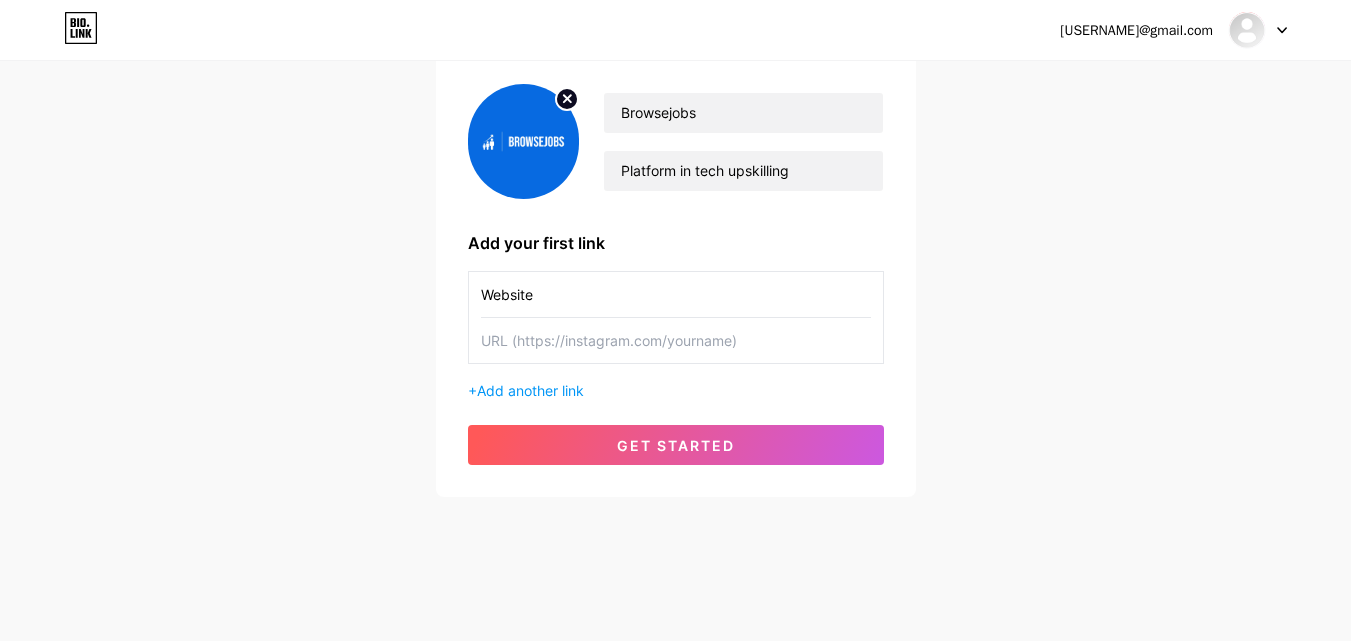 type on "Website" 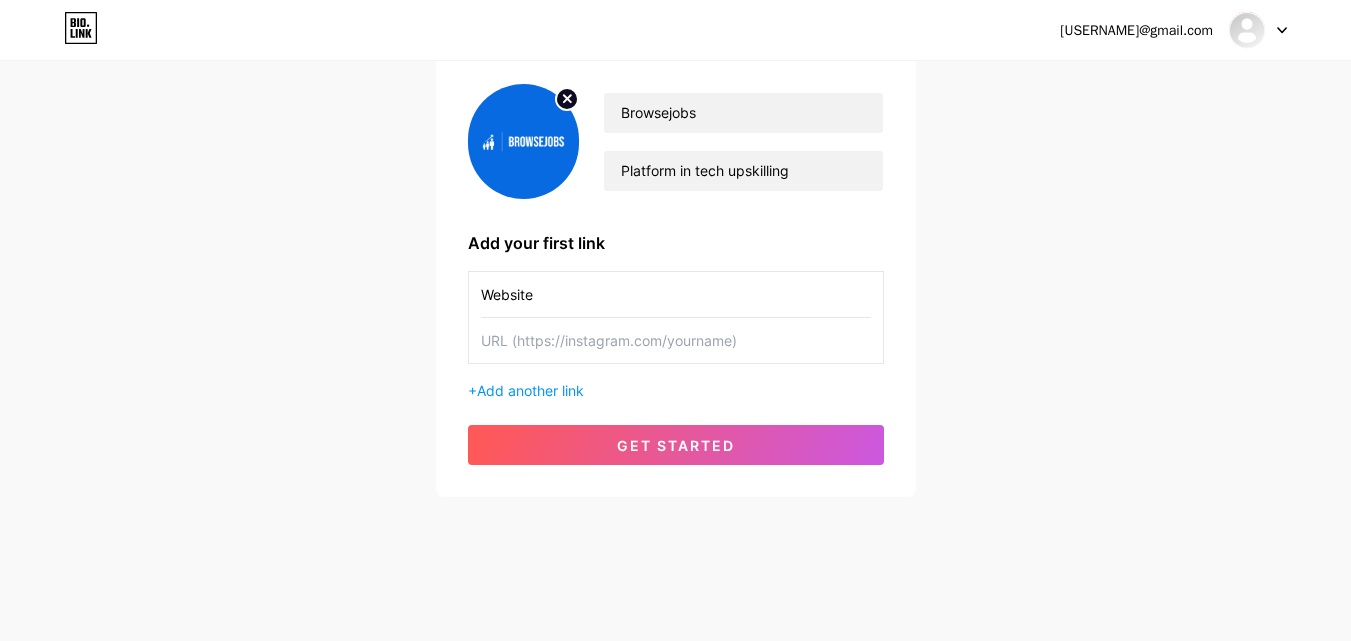 paste on "https://[WEBSITE].in/" 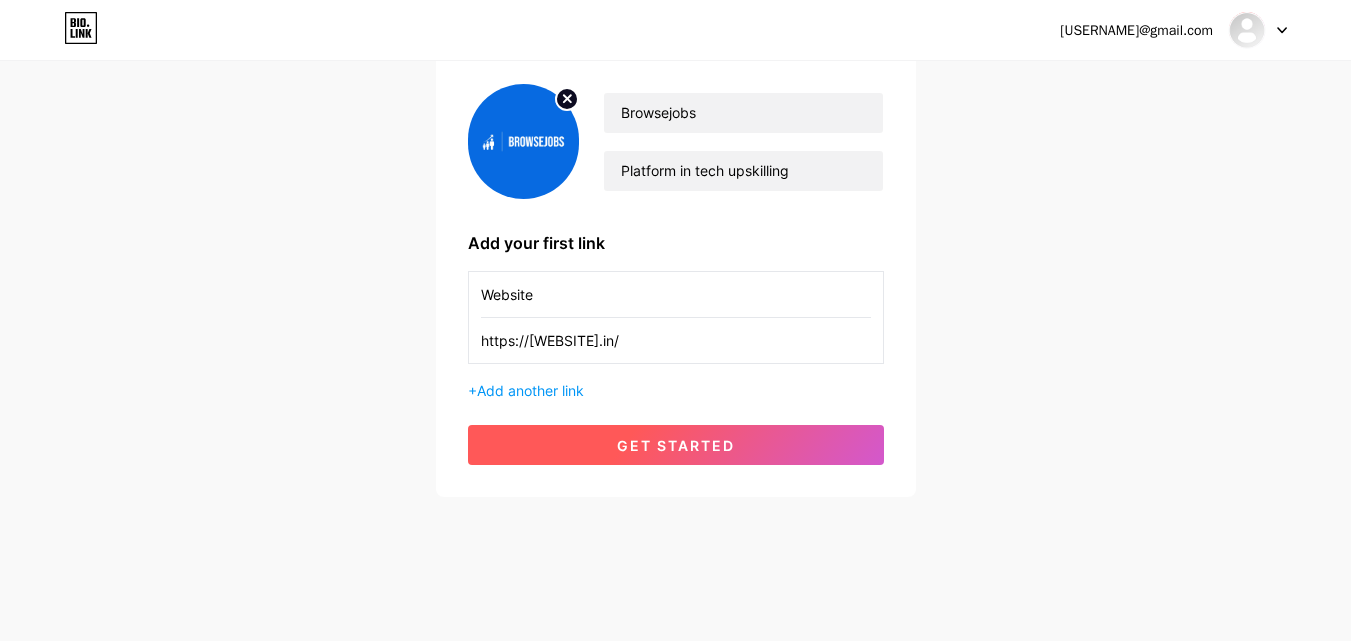 type on "https://[WEBSITE].in/" 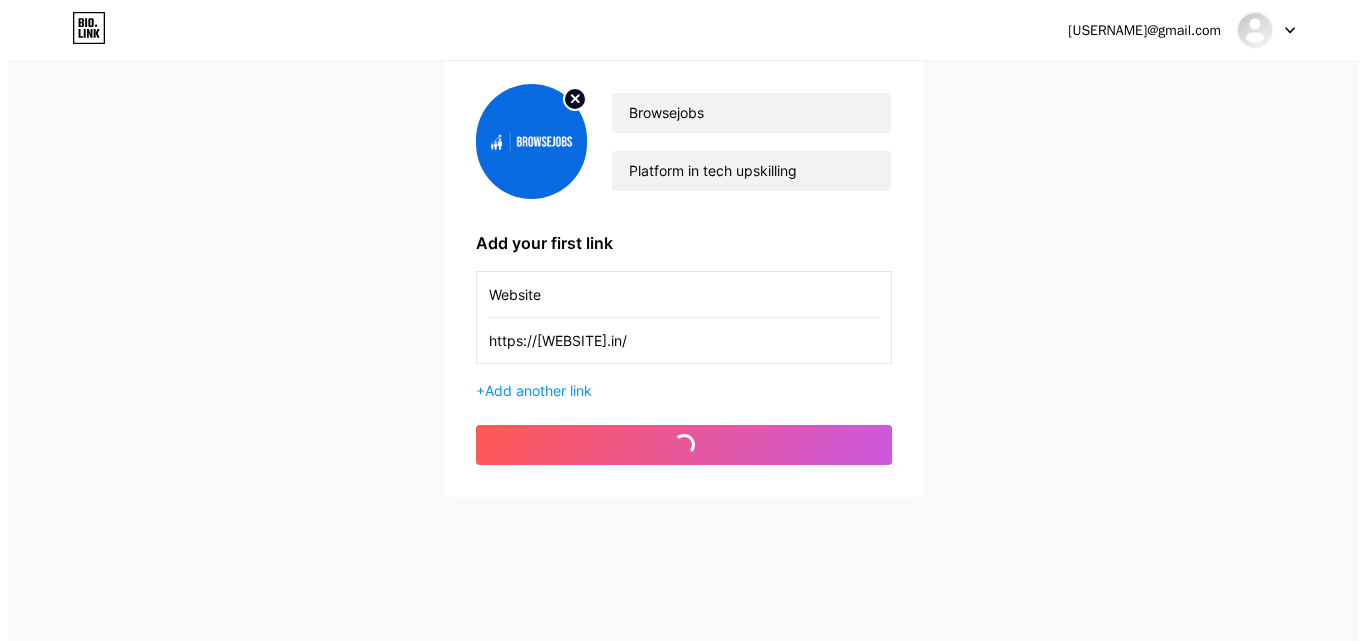 scroll, scrollTop: 0, scrollLeft: 0, axis: both 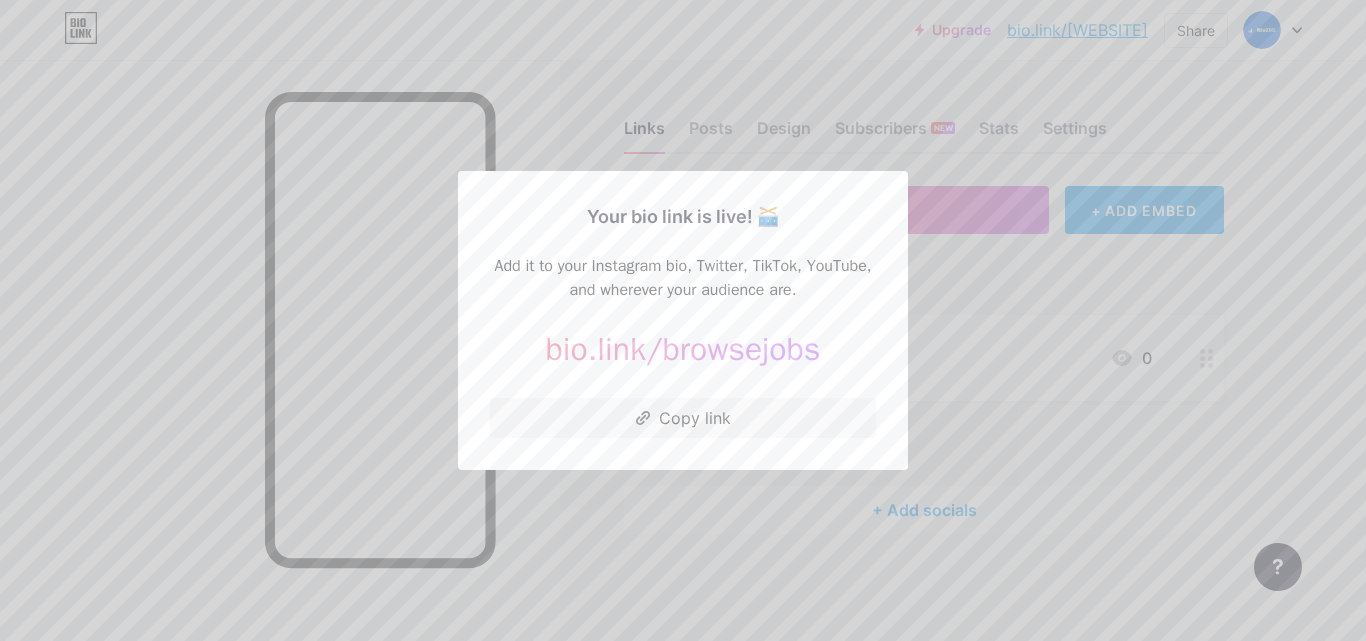 click at bounding box center (683, 320) 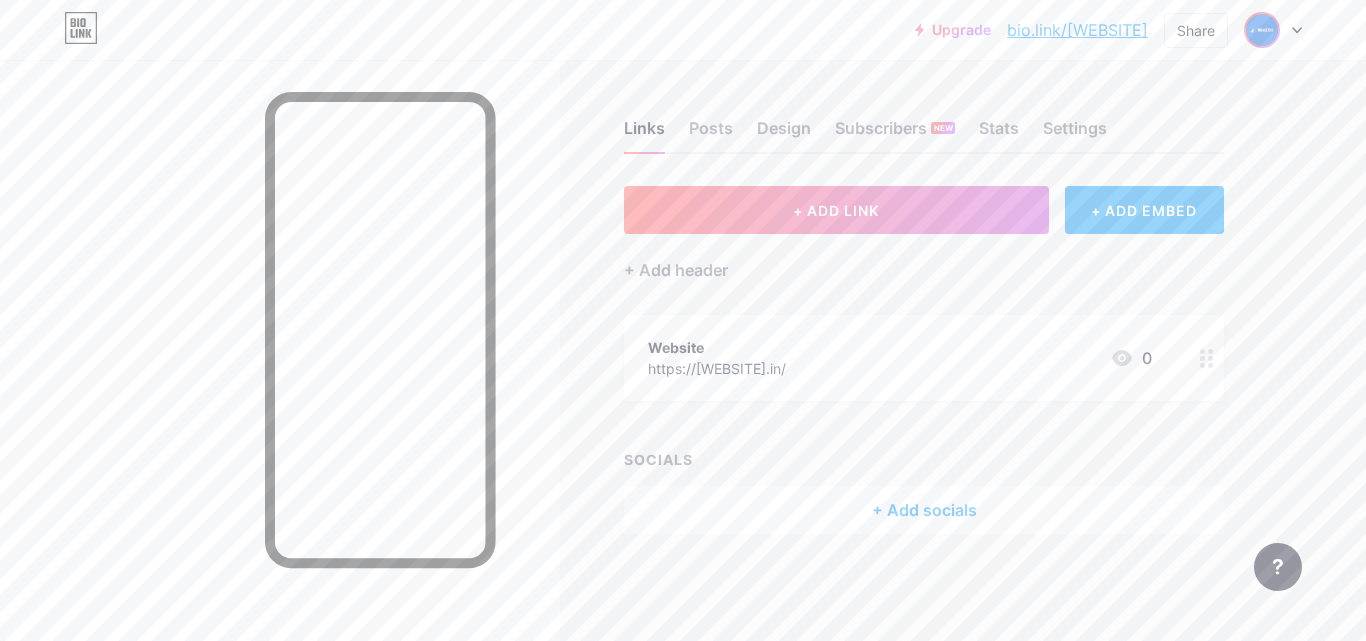 click at bounding box center [1262, 30] 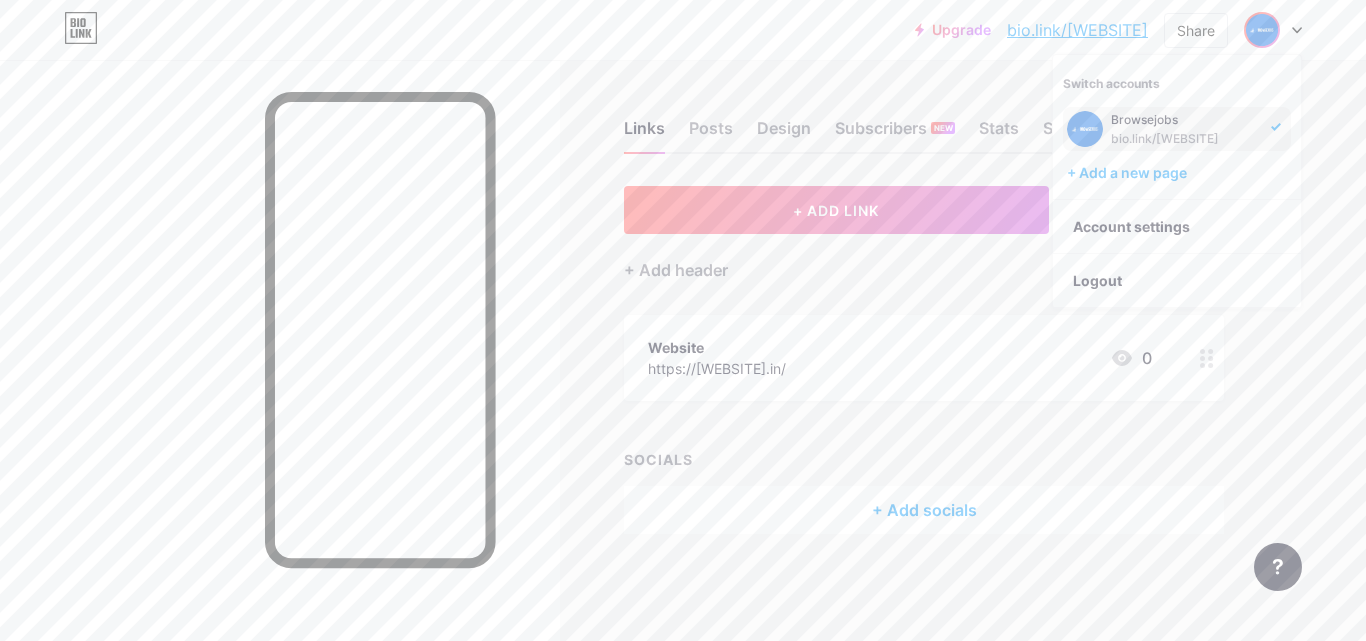click on "Browsejobs" at bounding box center [1185, 120] 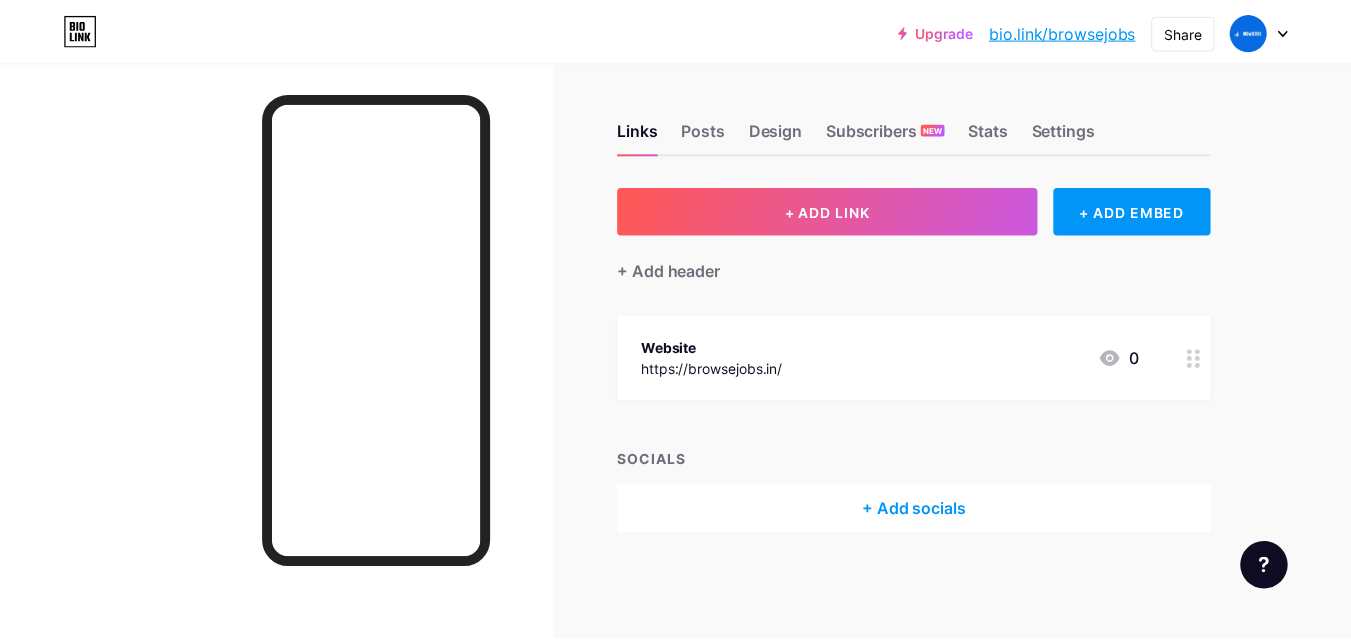scroll, scrollTop: 0, scrollLeft: 0, axis: both 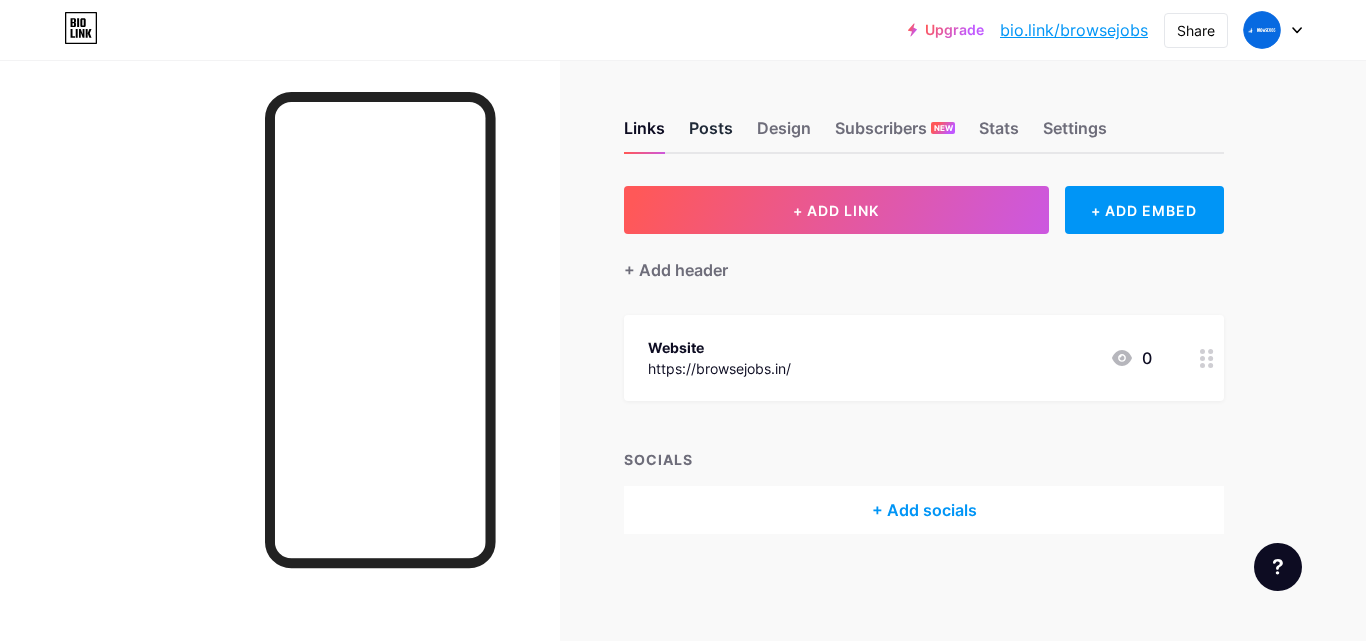 click on "Posts" at bounding box center (711, 134) 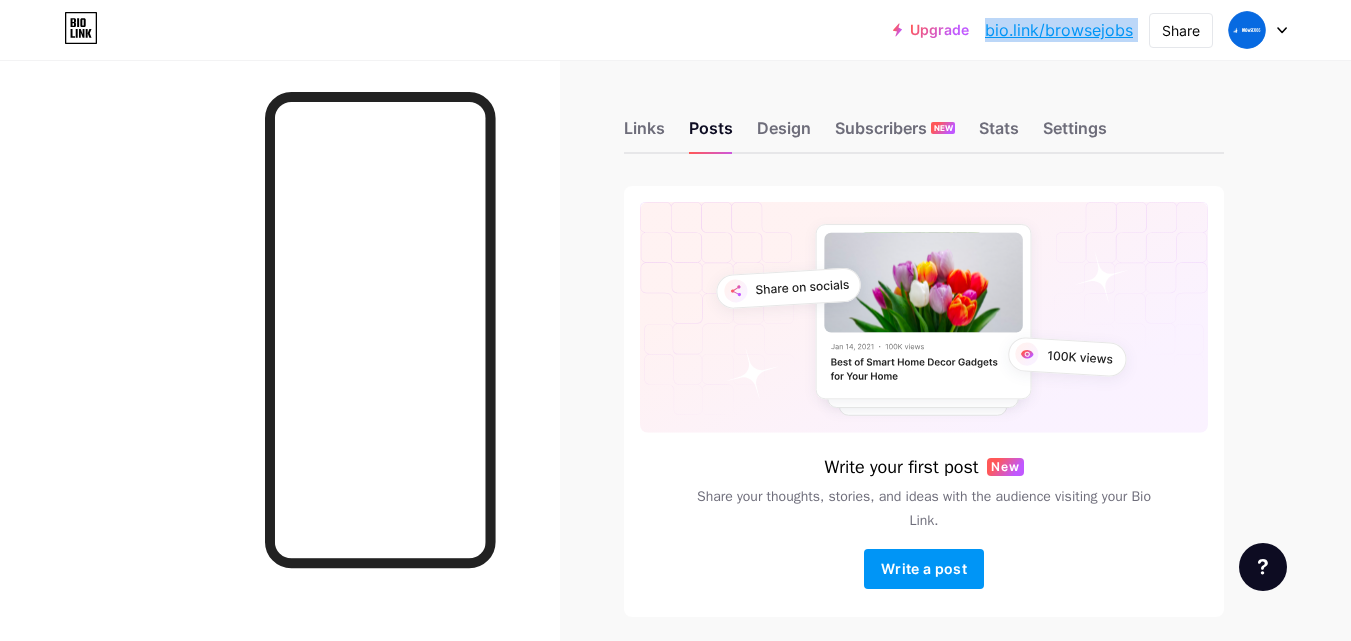 drag, startPoint x: 1141, startPoint y: 29, endPoint x: 984, endPoint y: 34, distance: 157.0796 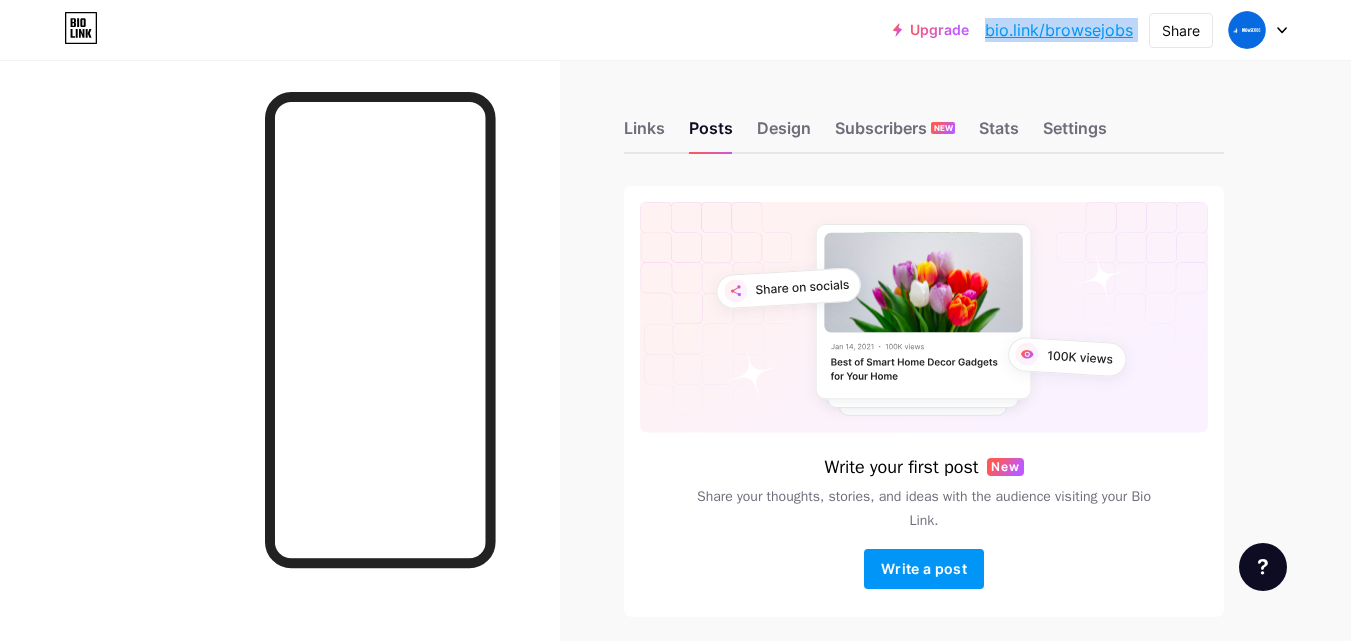 click on "Upgrade   bio.link/browse...   bio.link/browsejobs   Share               Switch accounts     Browsejobs   bio.link/browsejobs       + Add a new page        Account settings   Logout" at bounding box center (1090, 30) 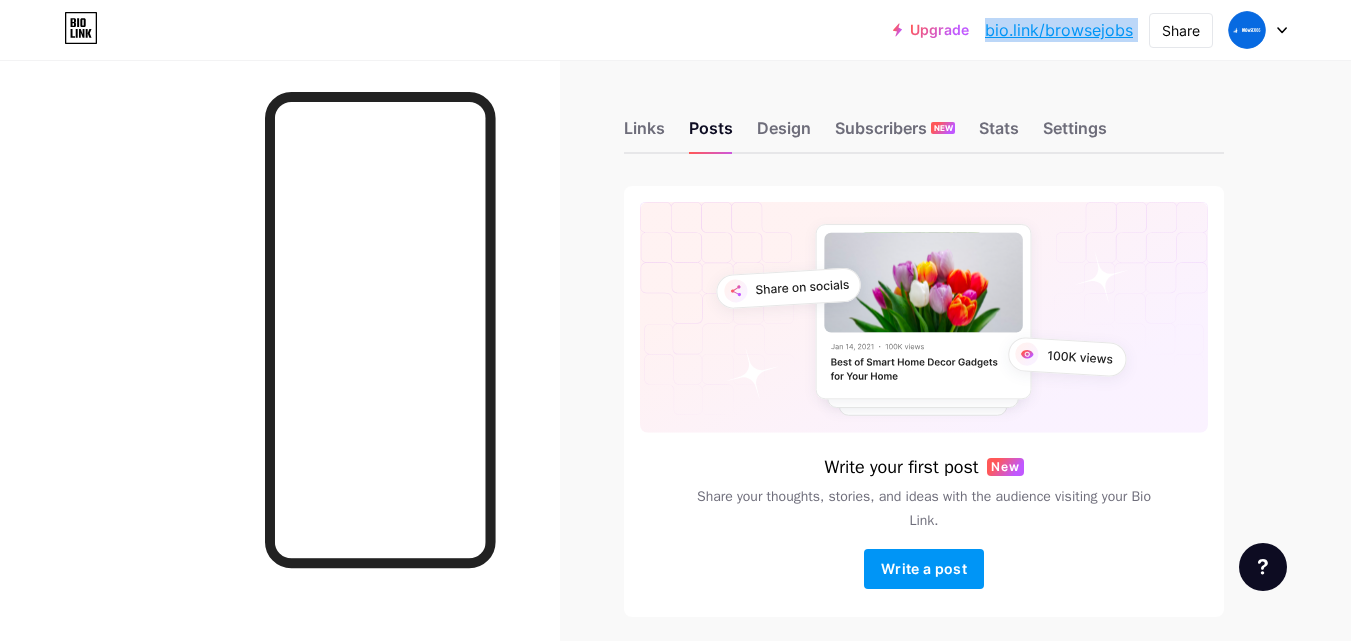 copy on "bio.link/browsejobs   Share               Switch accounts     Browsejobs   bio.link/browsejobs       + Add a new page        Account settings   Logout" 